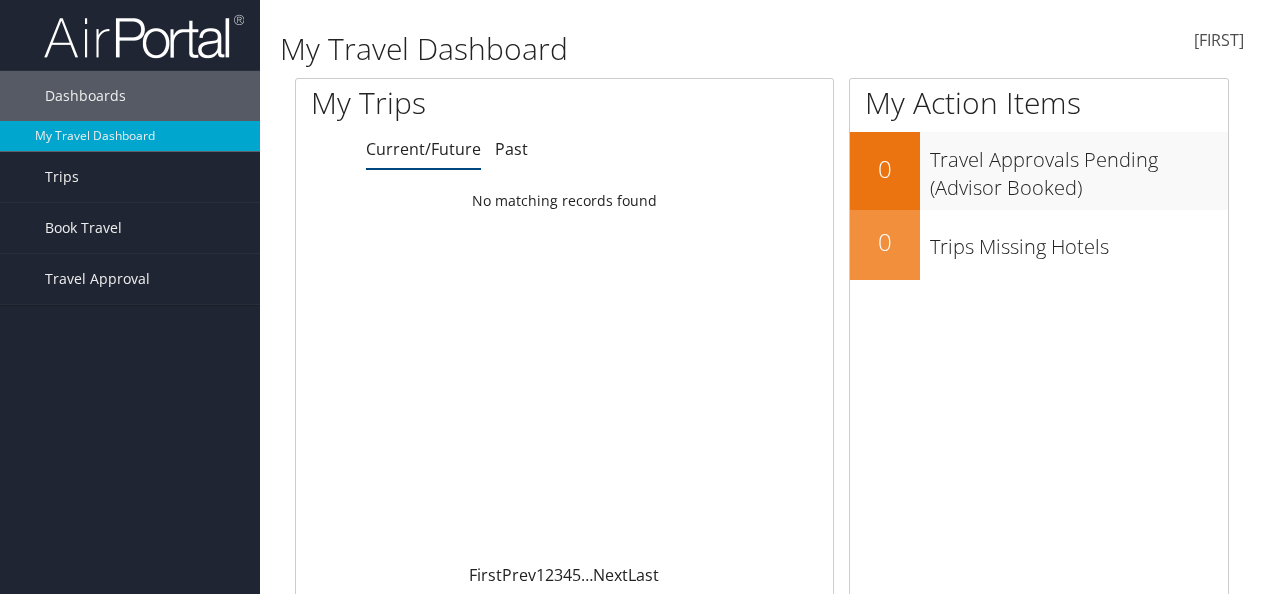 scroll, scrollTop: 0, scrollLeft: 0, axis: both 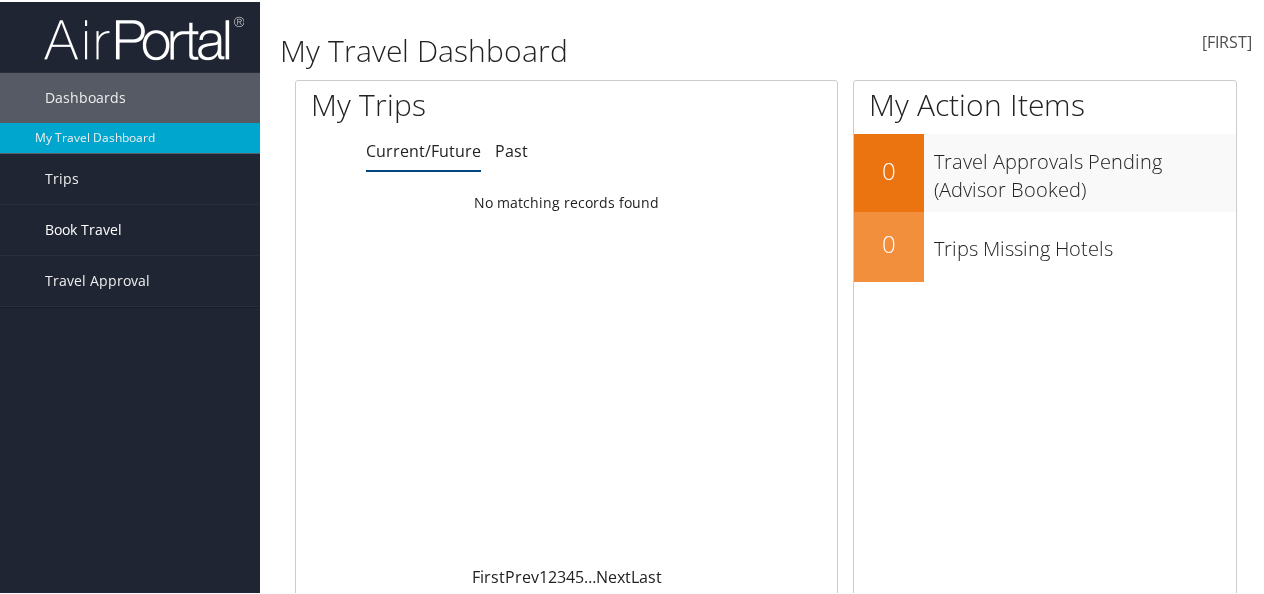 click on "Book Travel" at bounding box center [83, 228] 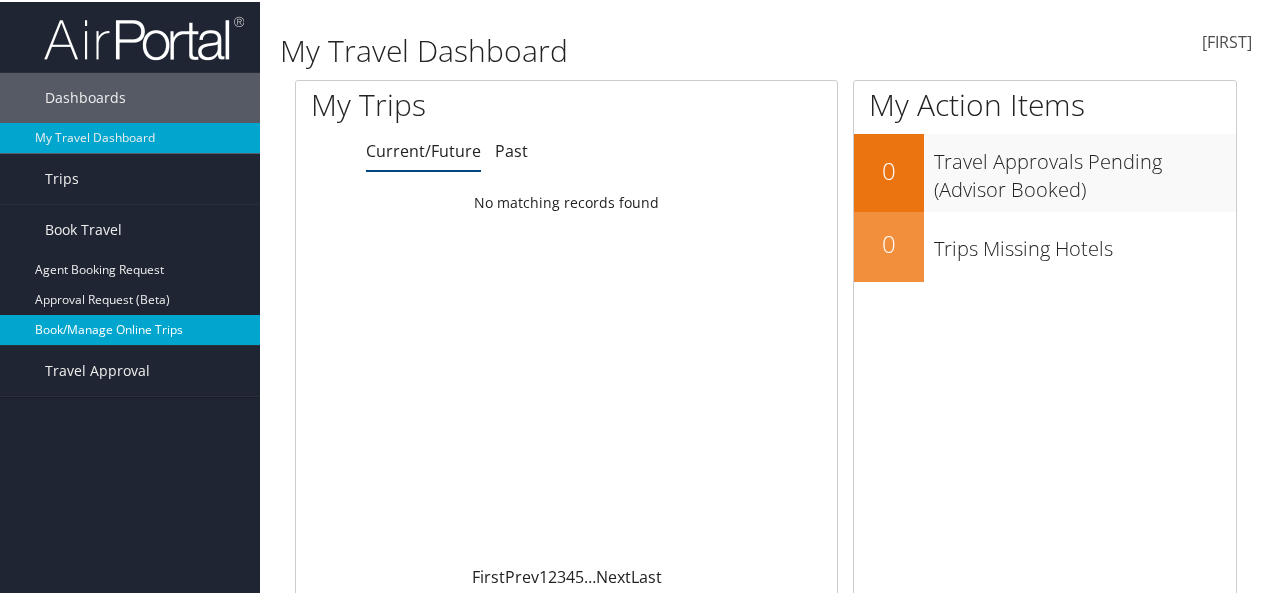 click on "Book/Manage Online Trips" at bounding box center (130, 328) 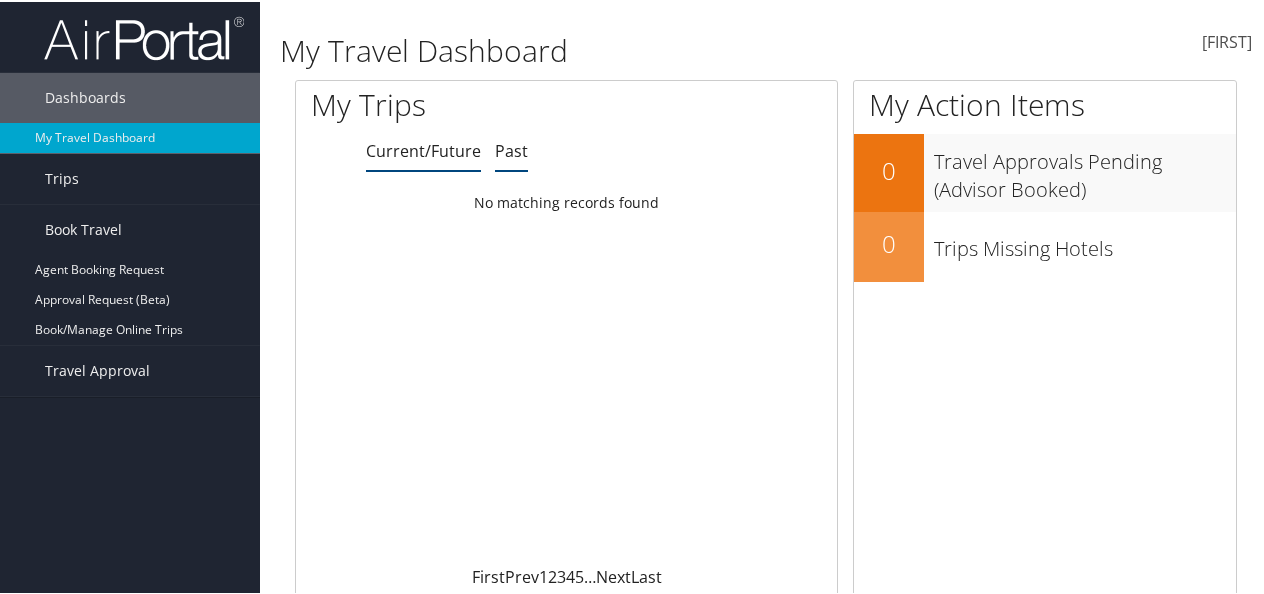 click on "Past" at bounding box center (423, 149) 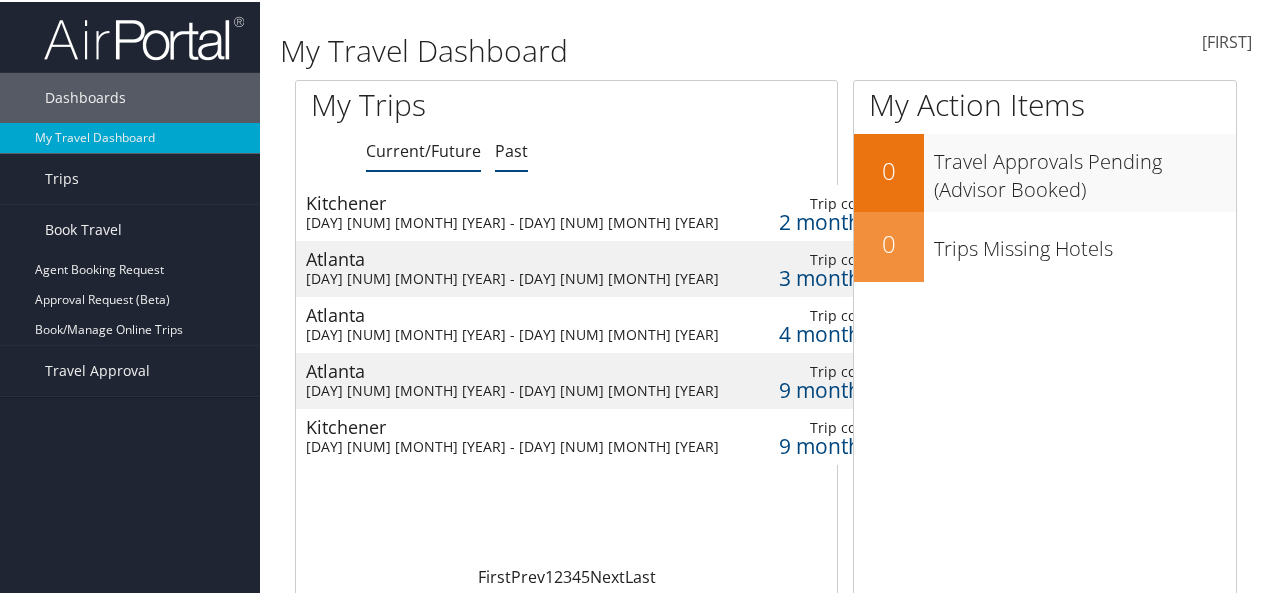 click on "Current/Future" at bounding box center (423, 149) 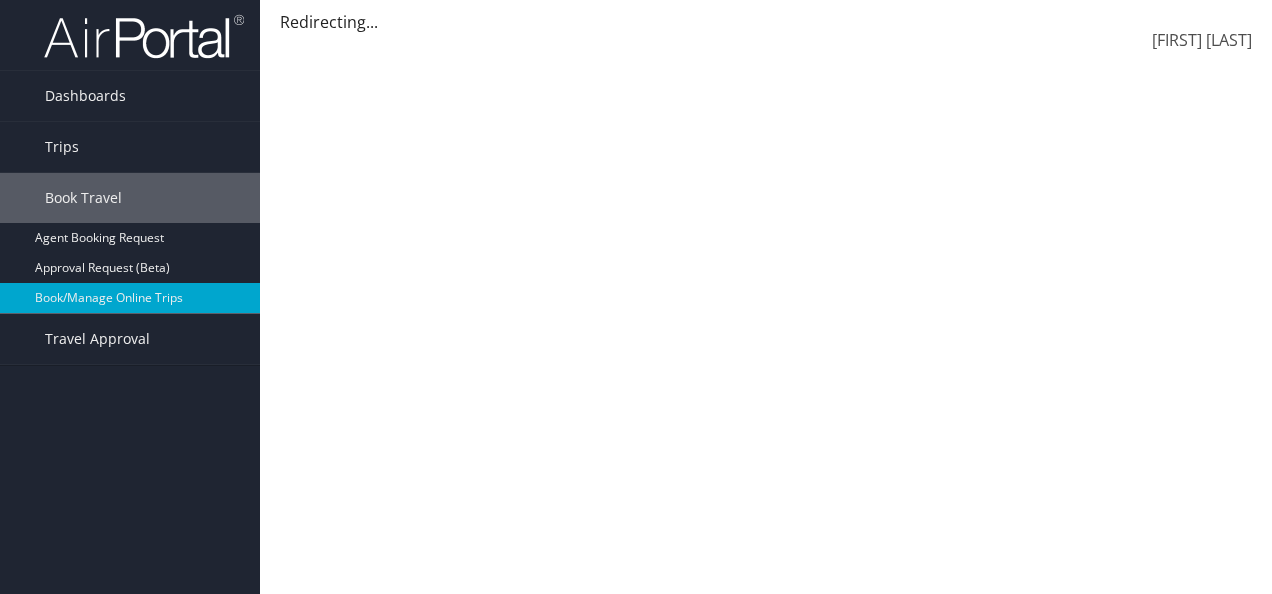 scroll, scrollTop: 0, scrollLeft: 0, axis: both 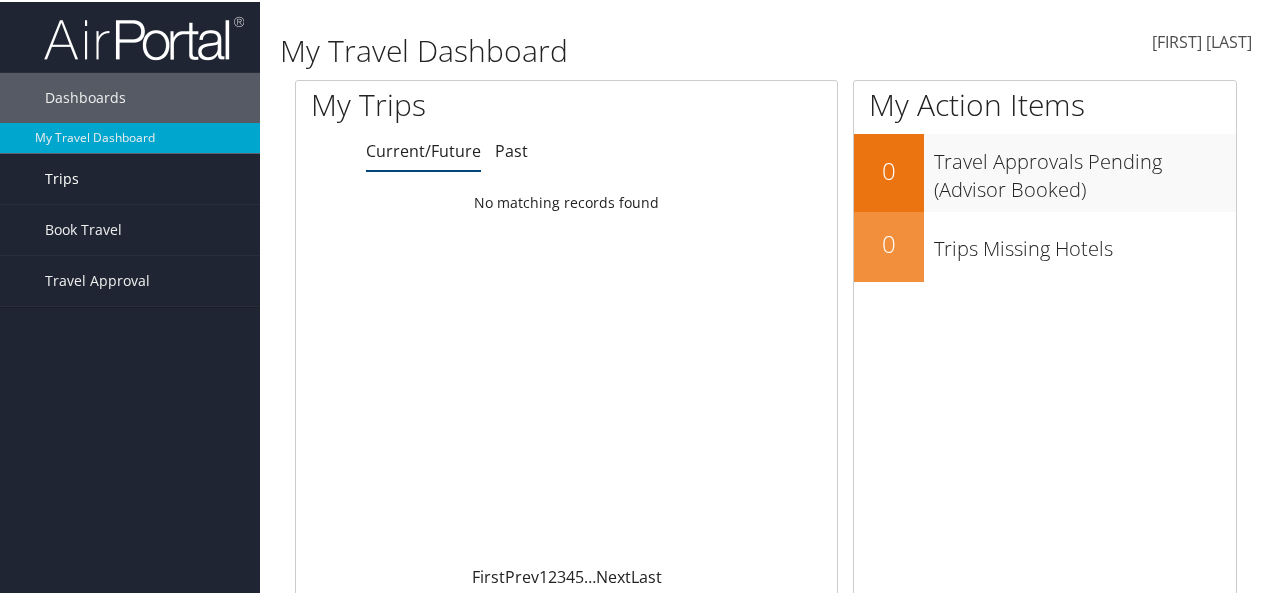 click on "Trips" at bounding box center [62, 177] 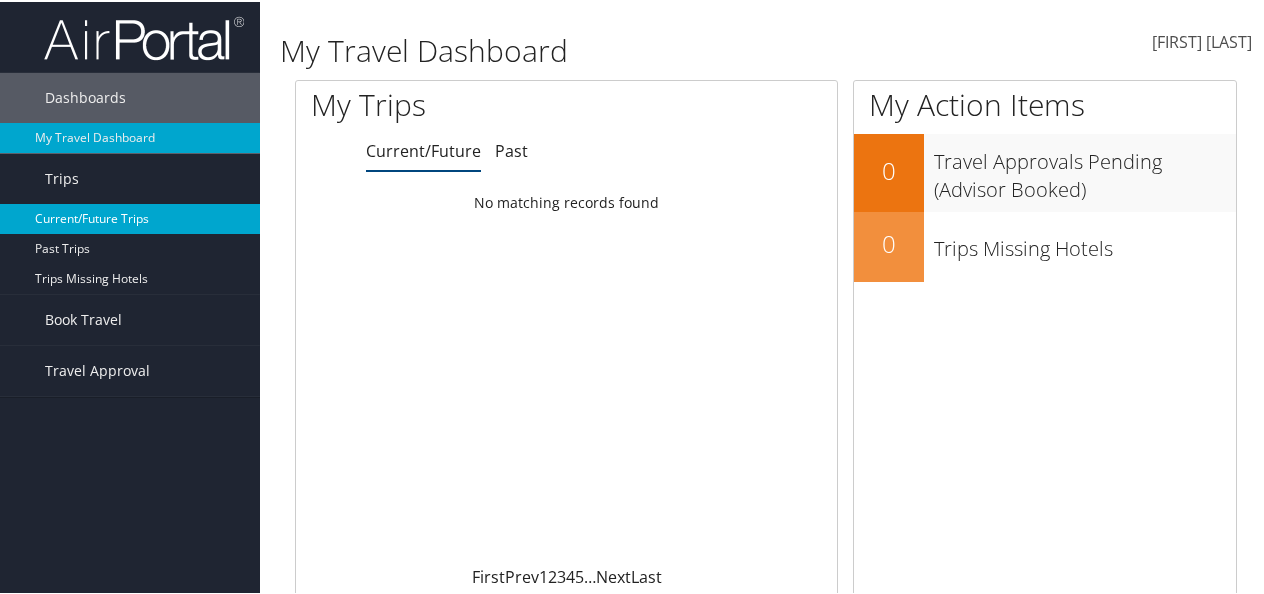click on "Current/Future Trips" at bounding box center (130, 217) 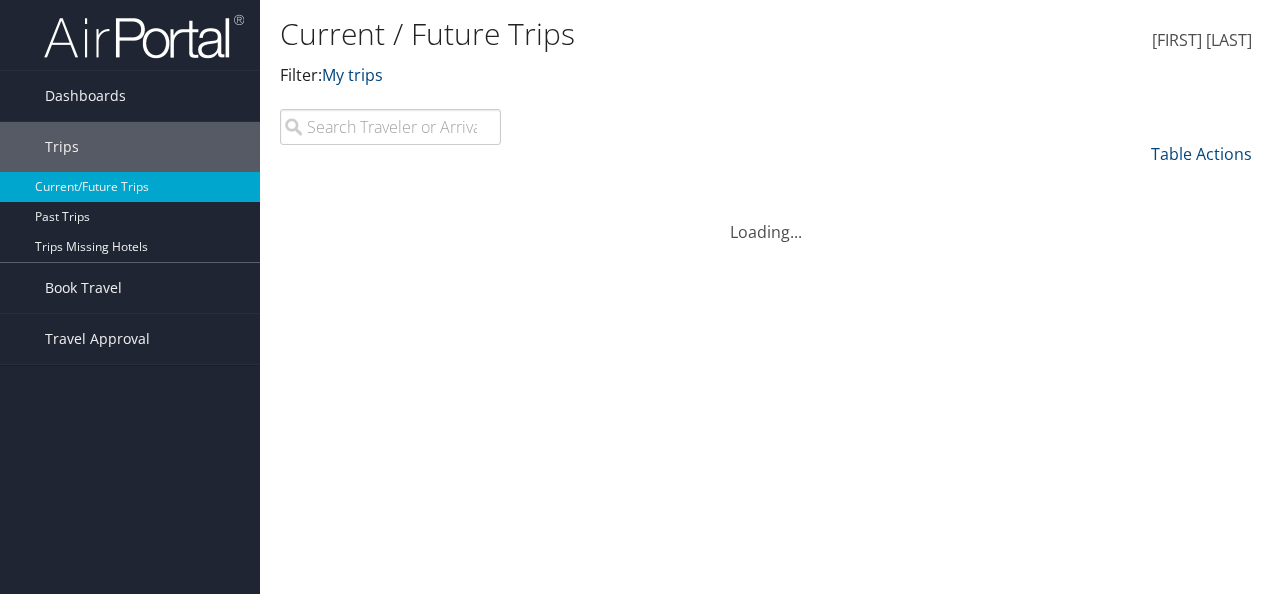 scroll, scrollTop: 0, scrollLeft: 0, axis: both 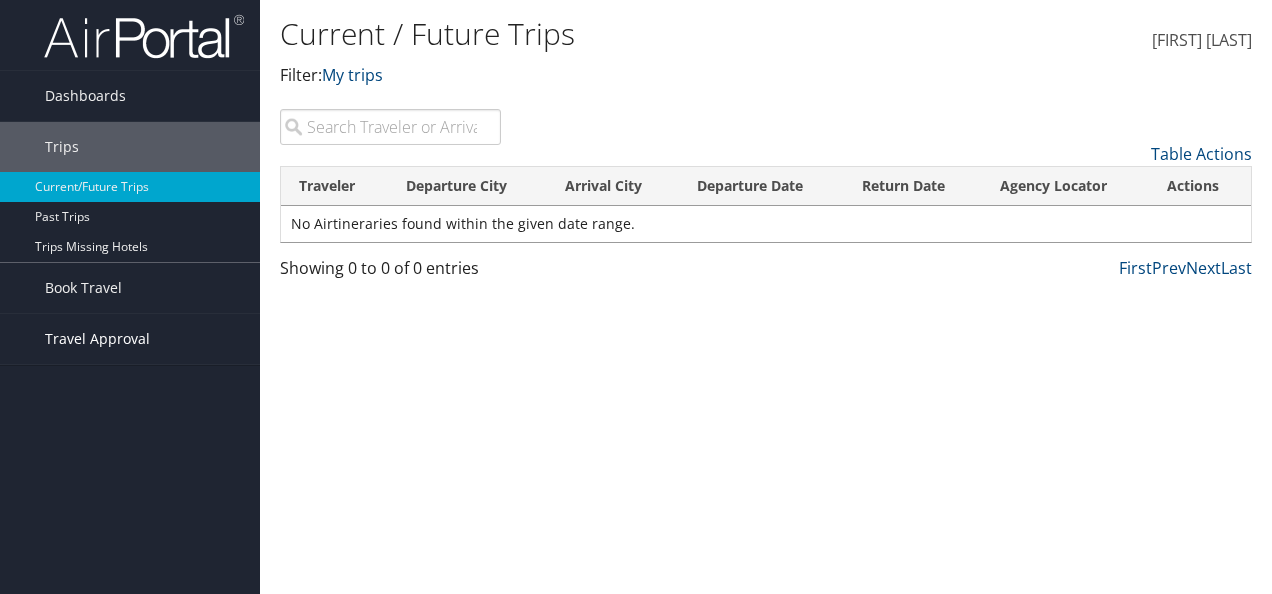 click on "Travel Approval" at bounding box center [97, 339] 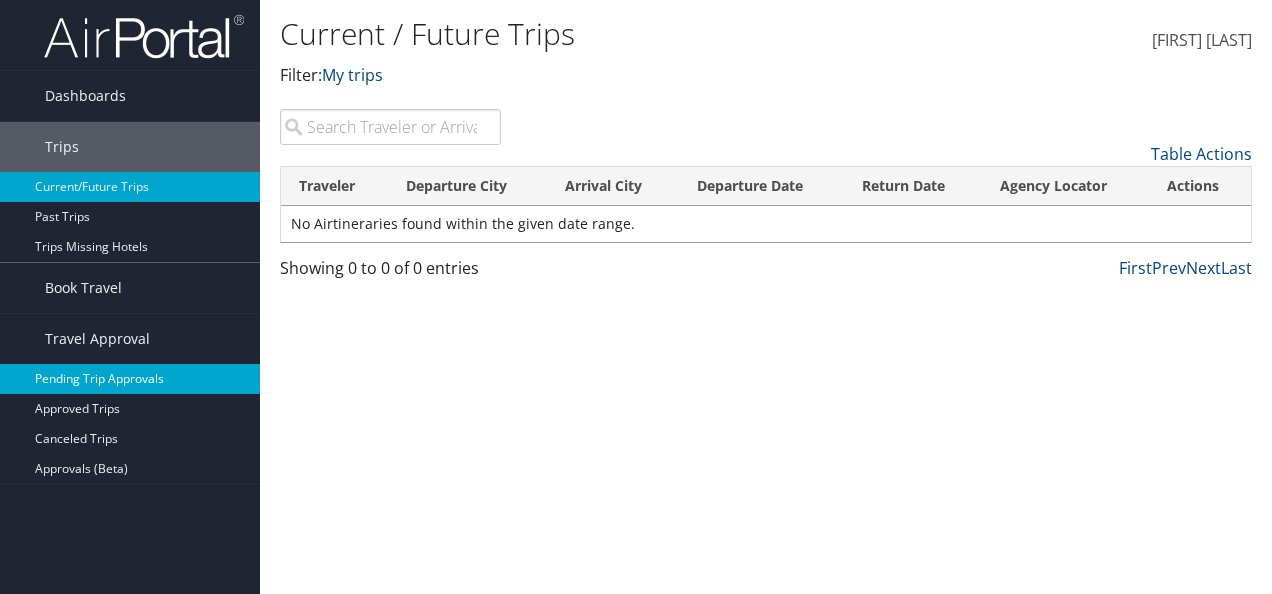 click on "Pending Trip Approvals" at bounding box center (130, 379) 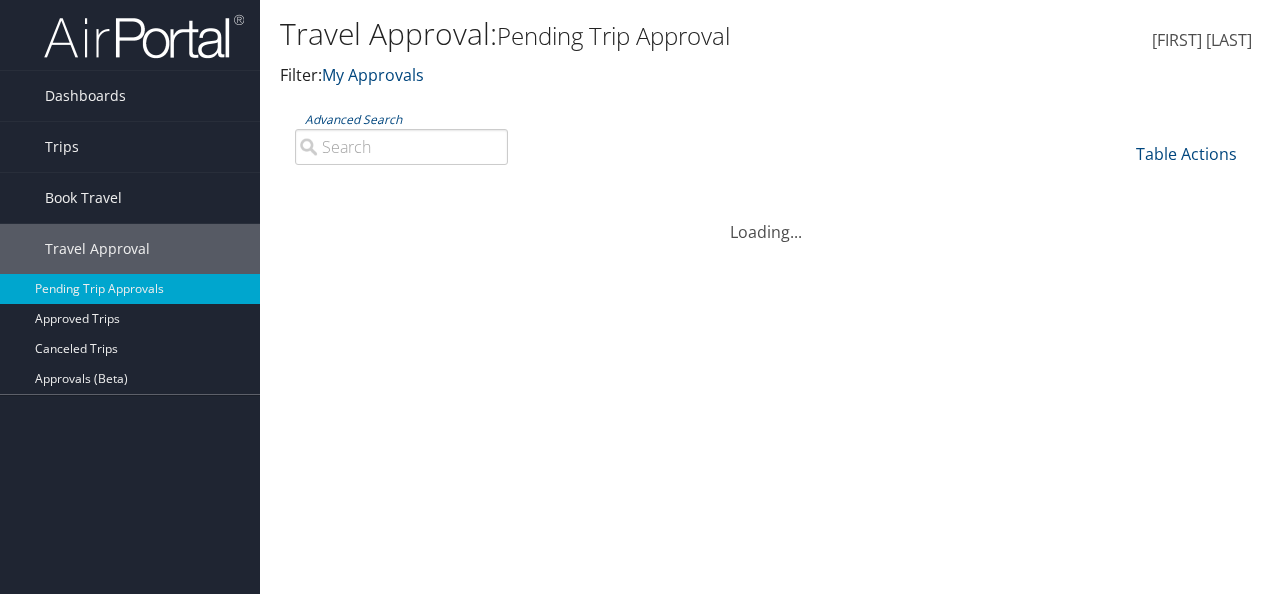 scroll, scrollTop: 0, scrollLeft: 0, axis: both 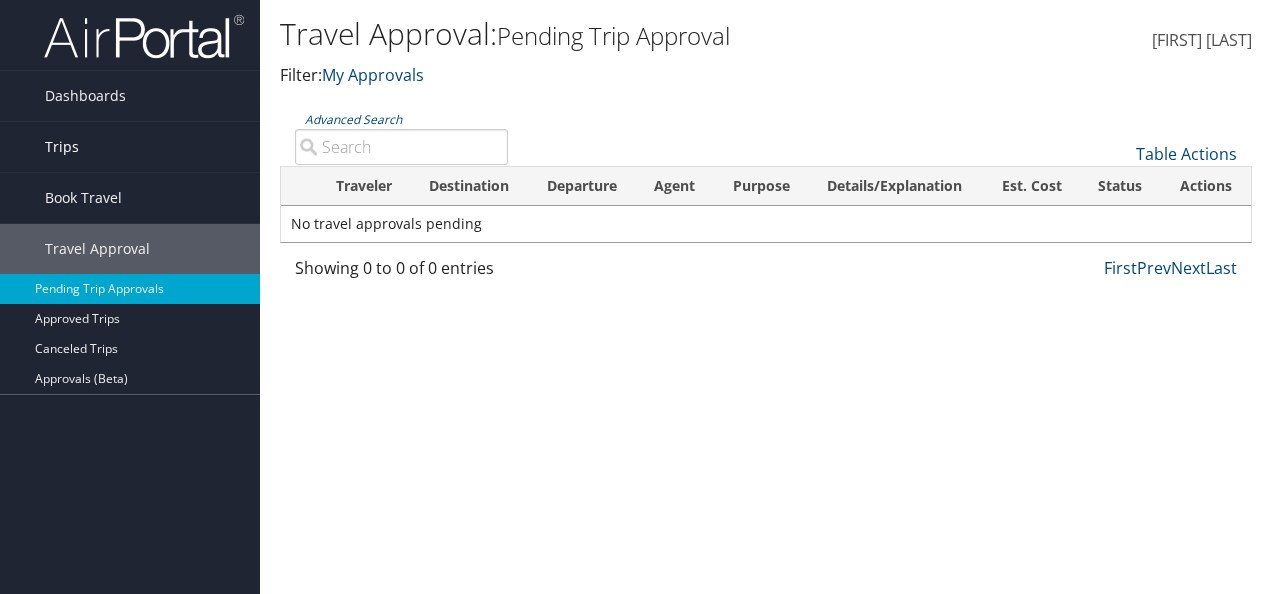 click on "Trips" at bounding box center (62, 147) 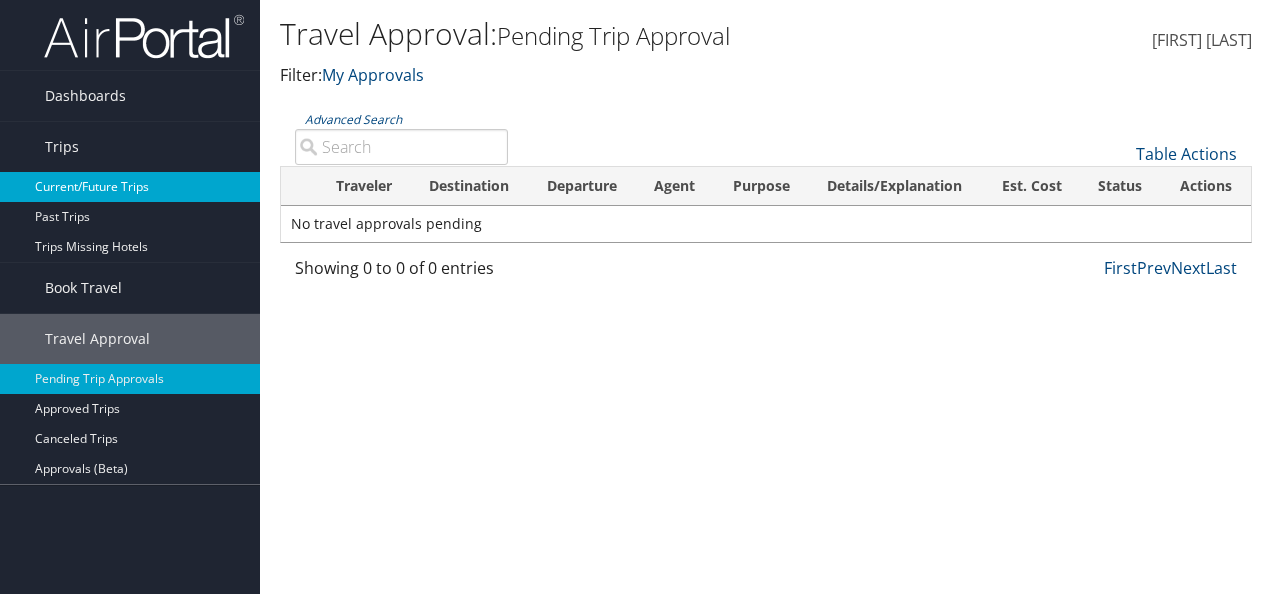 click on "Current/Future Trips" at bounding box center (130, 187) 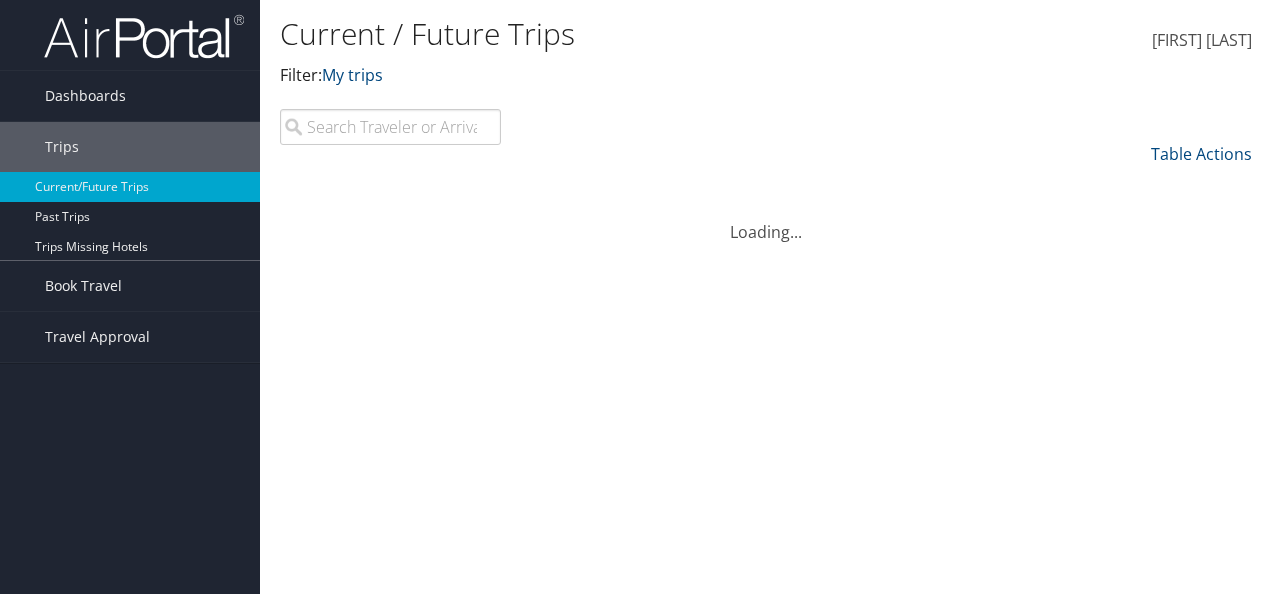 scroll, scrollTop: 0, scrollLeft: 0, axis: both 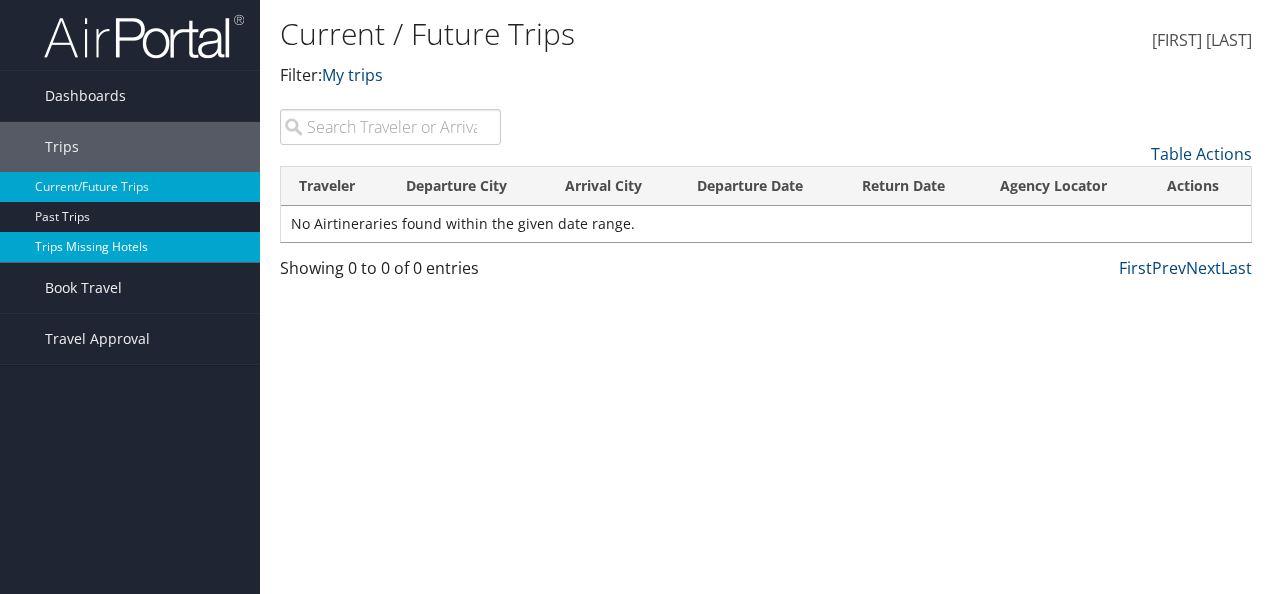 click on "Trips Missing Hotels" at bounding box center [130, 247] 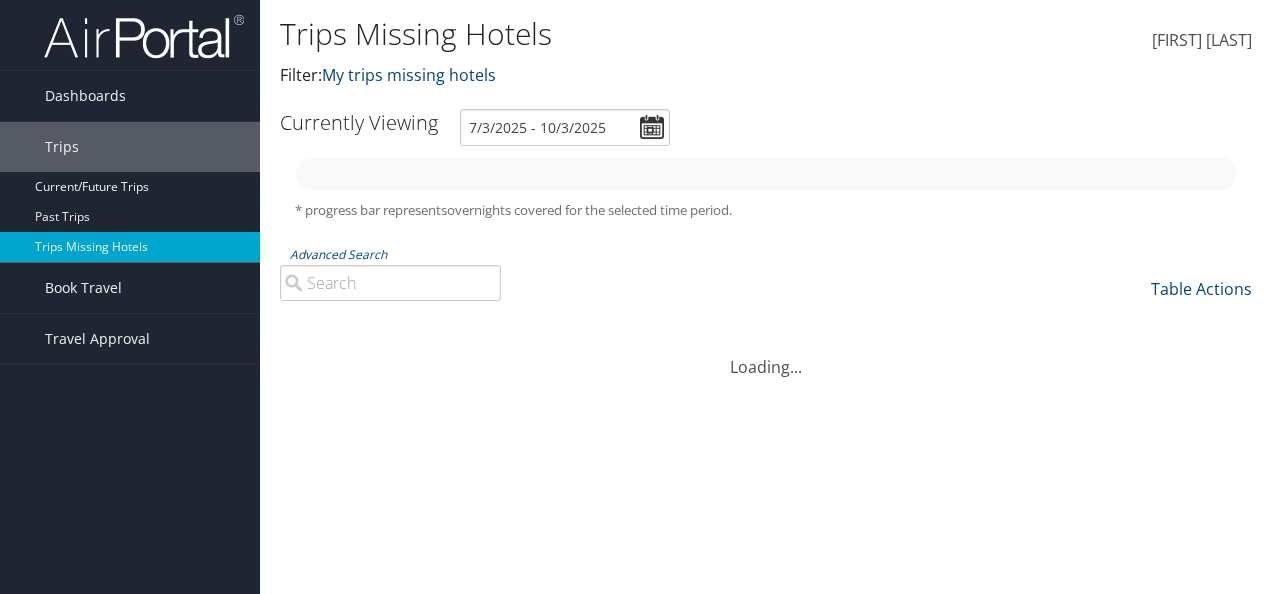 scroll, scrollTop: 0, scrollLeft: 0, axis: both 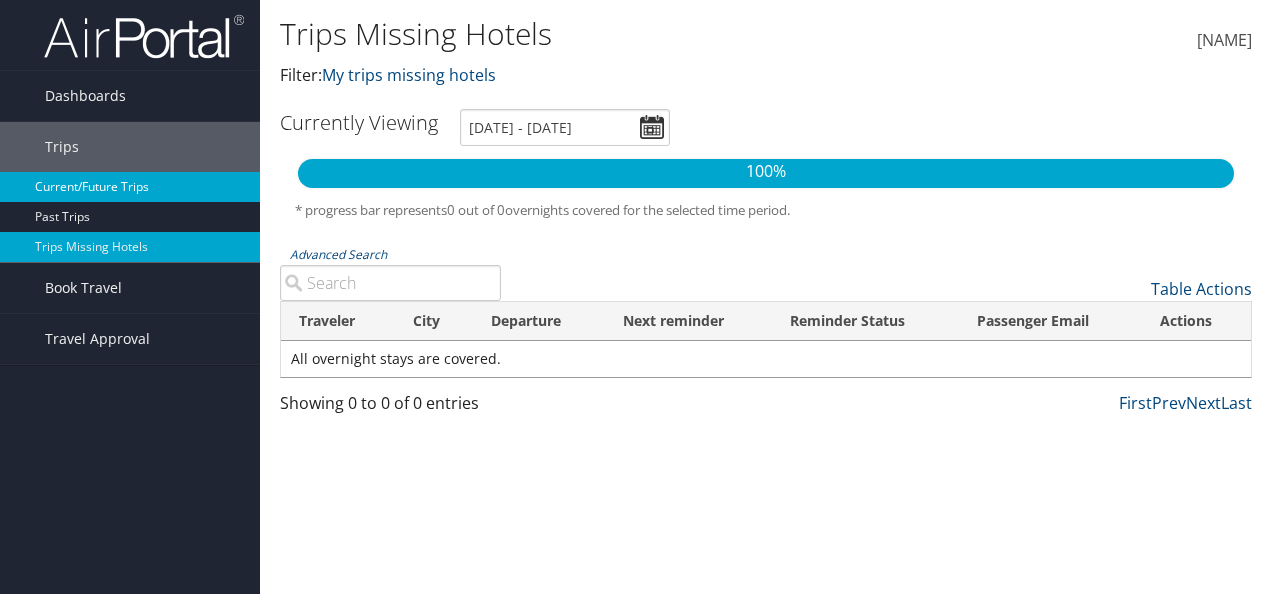 click on "Current/Future Trips" at bounding box center [130, 187] 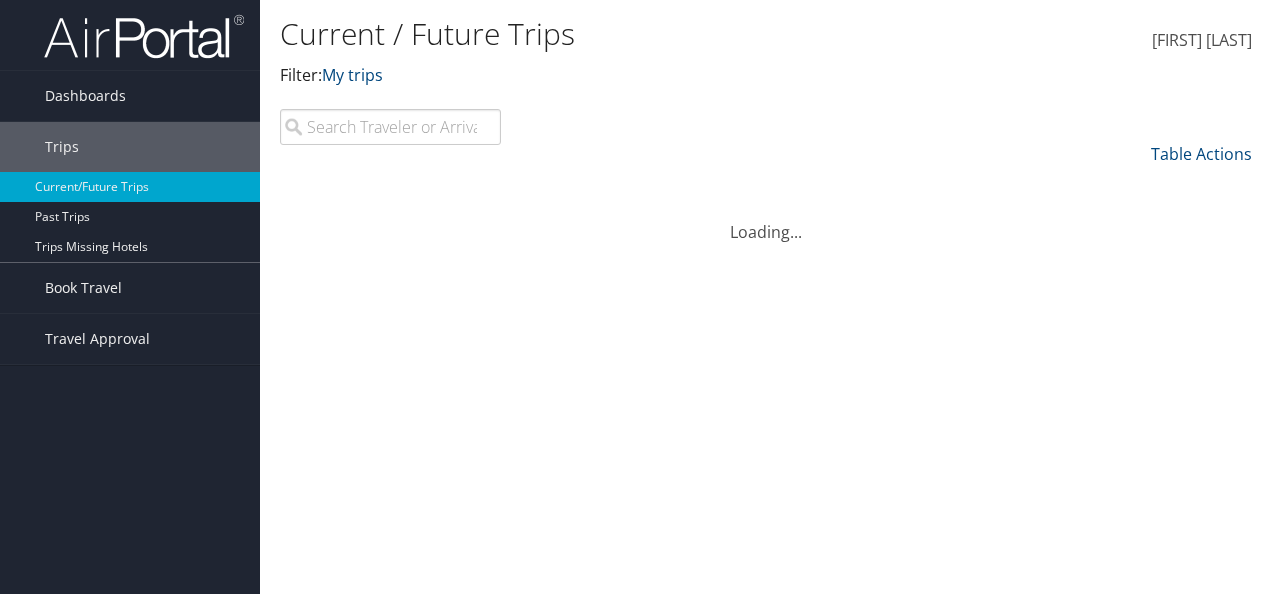 scroll, scrollTop: 0, scrollLeft: 0, axis: both 